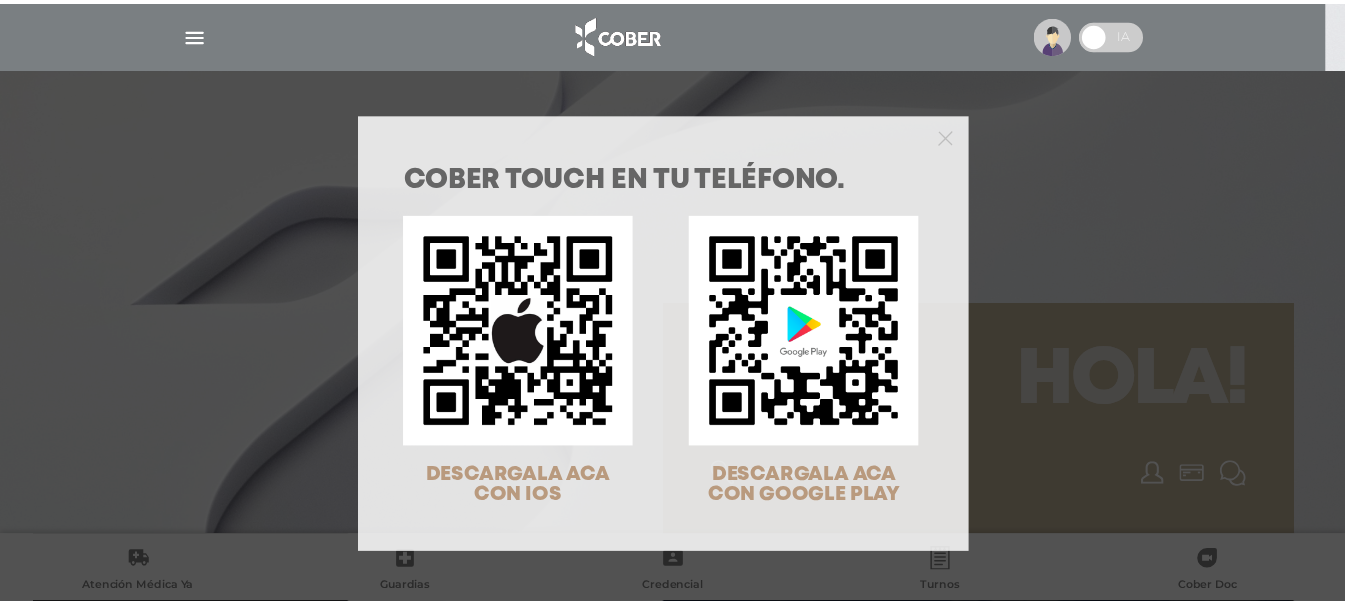 scroll, scrollTop: 0, scrollLeft: 0, axis: both 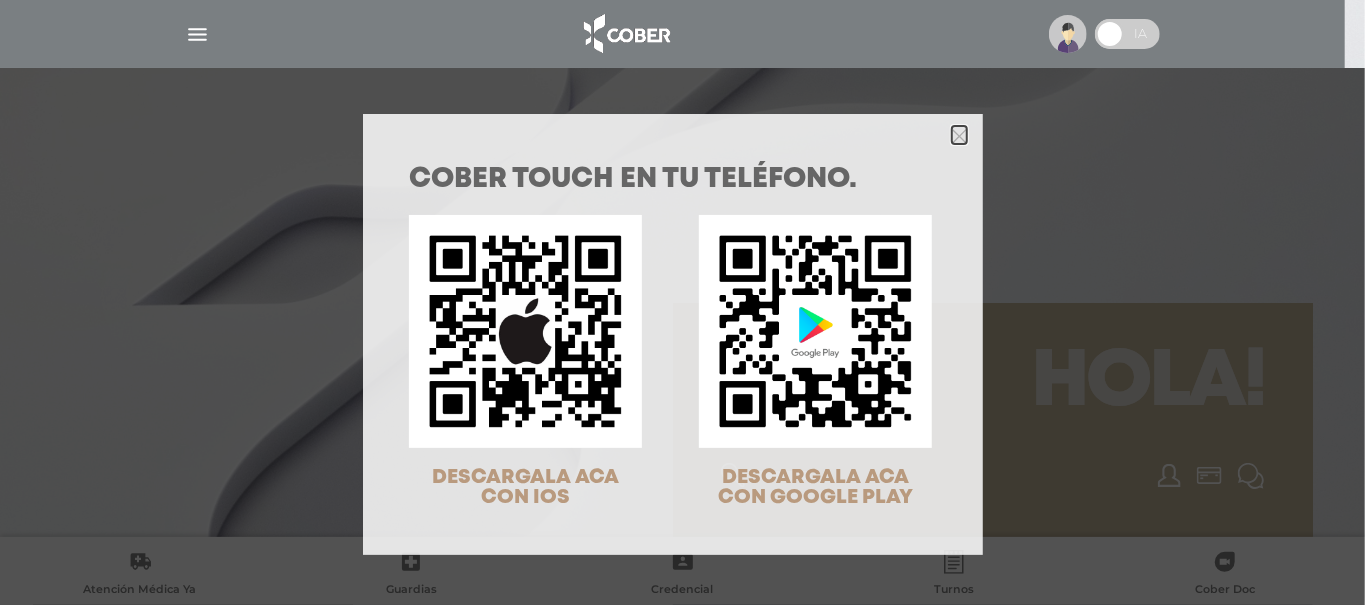 click at bounding box center (959, 135) 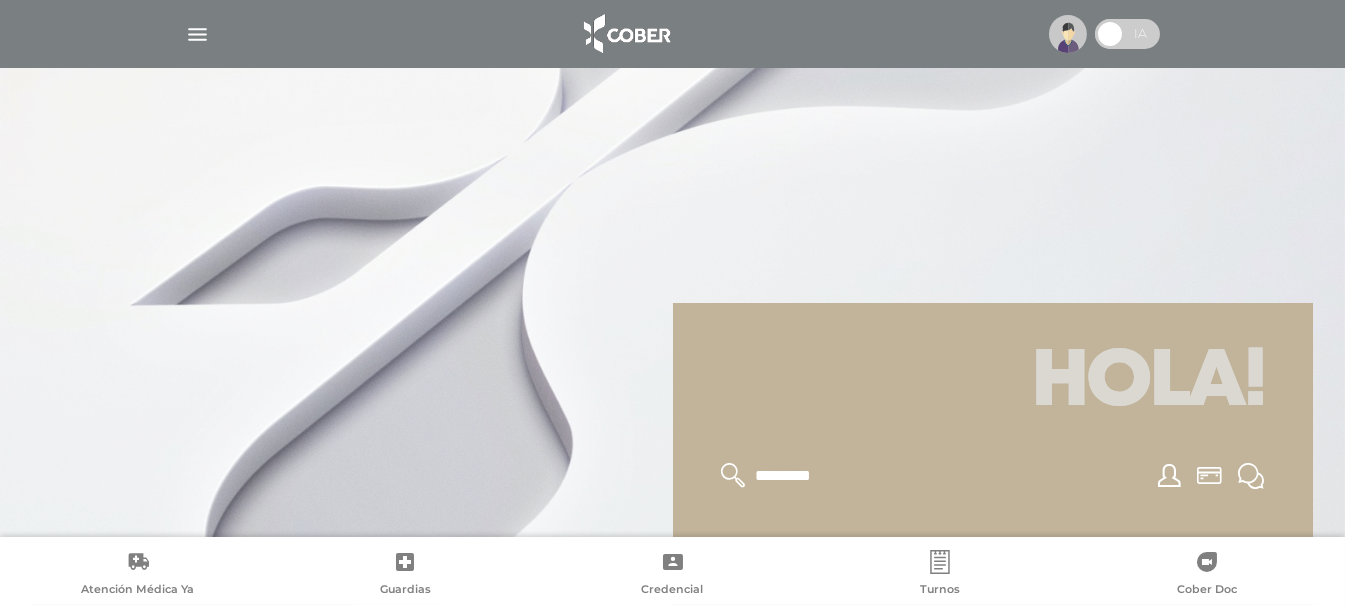 click at bounding box center [197, 34] 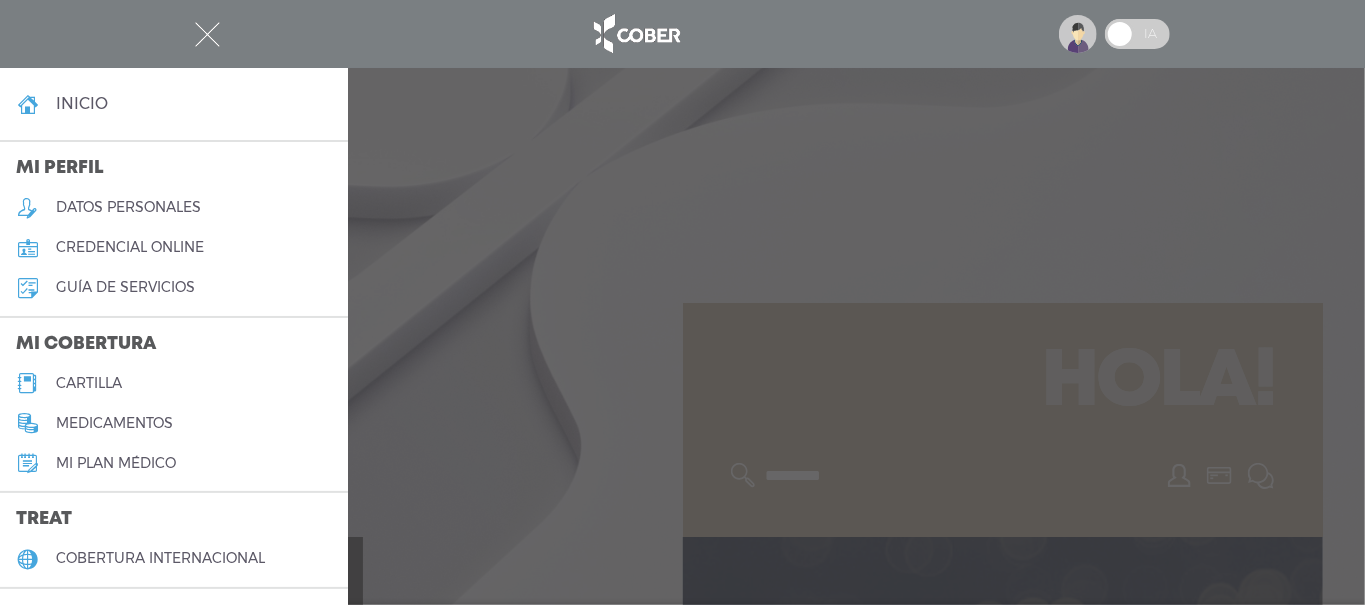 click on "cartilla" at bounding box center (89, 383) 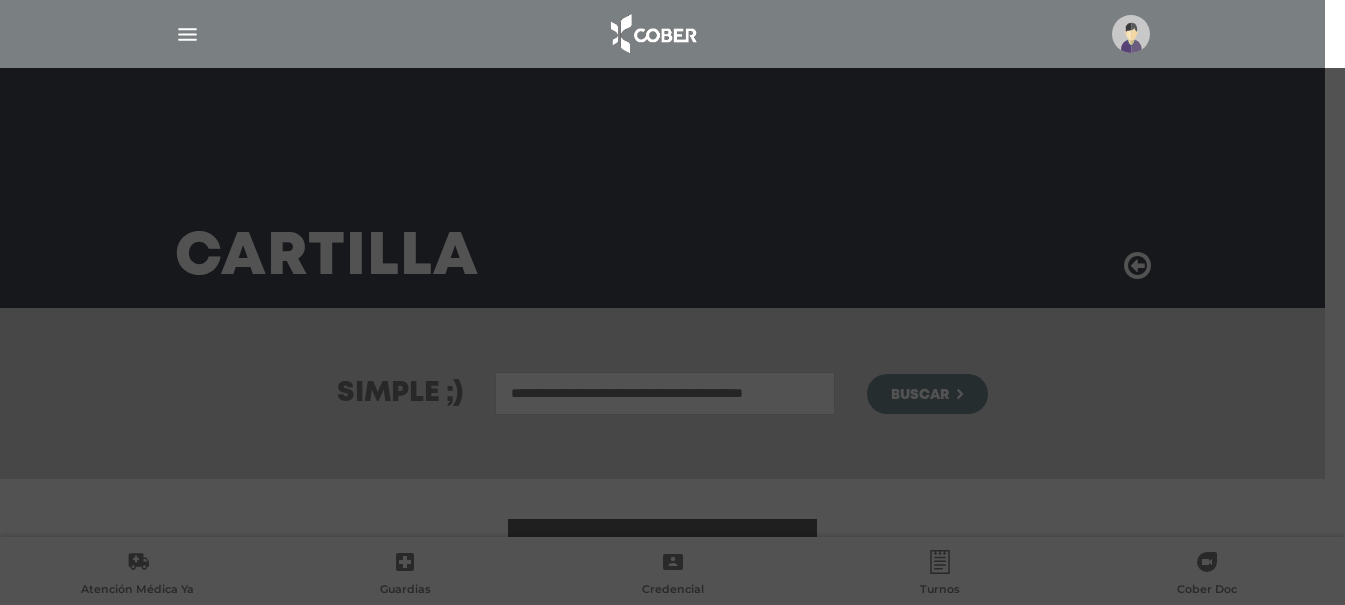 scroll, scrollTop: 0, scrollLeft: 0, axis: both 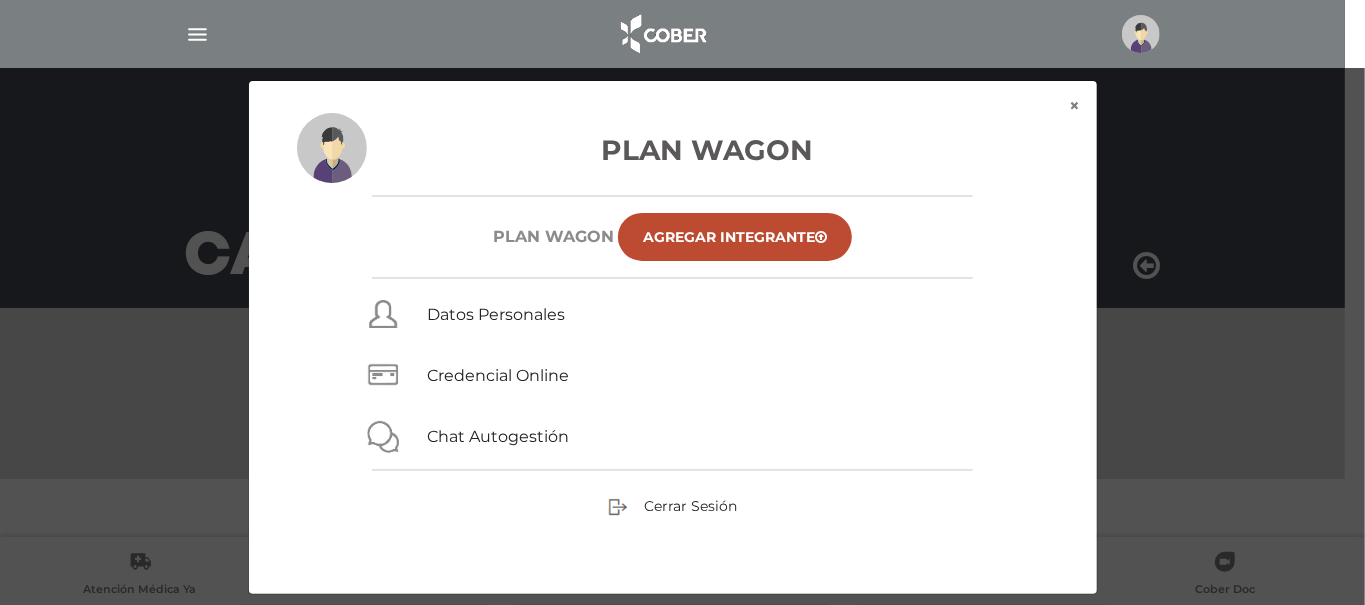 click on "×
×
Plan Wagon
Plan WAGON
Agregar Integrante
Datos Personales
Credencial Online
Chat Autogestión
Cerrar Sesión" at bounding box center (682, 337) 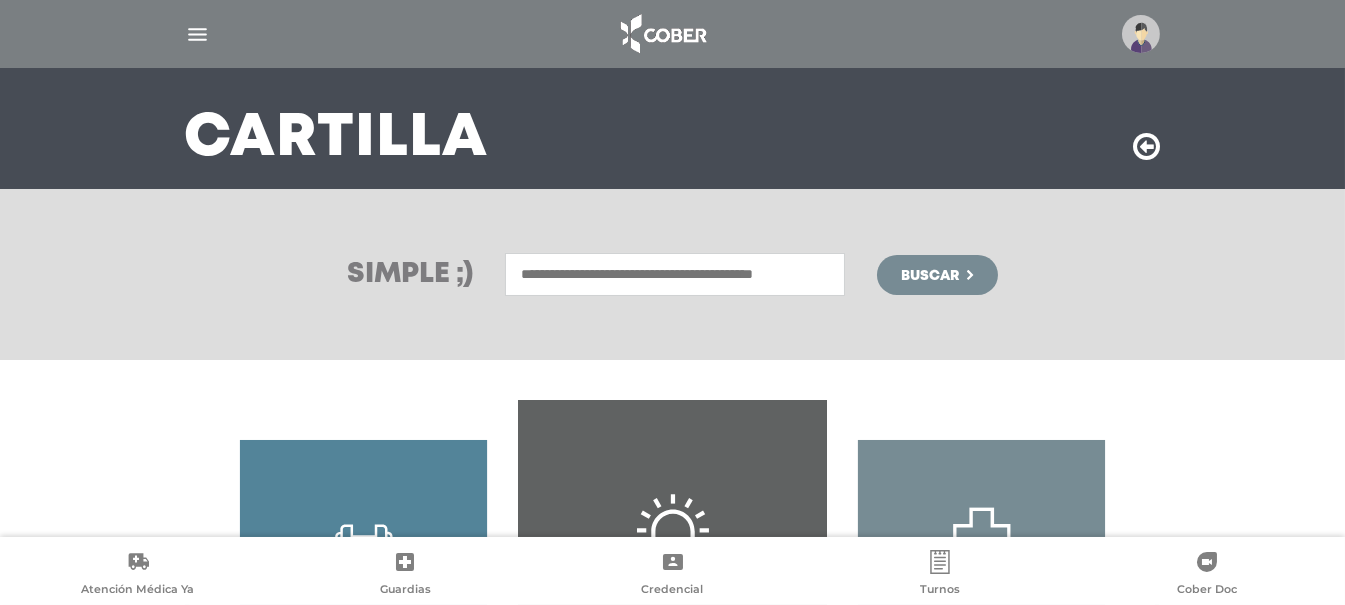 scroll, scrollTop: 421, scrollLeft: 0, axis: vertical 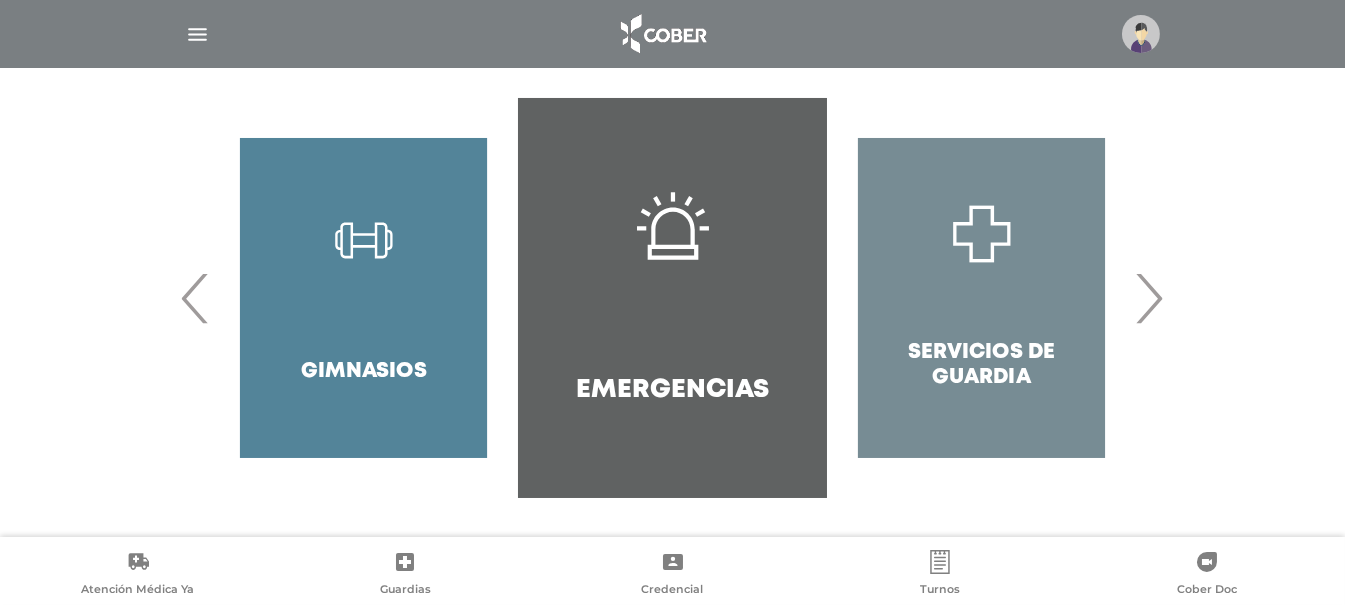 click on "›" at bounding box center (1149, 298) 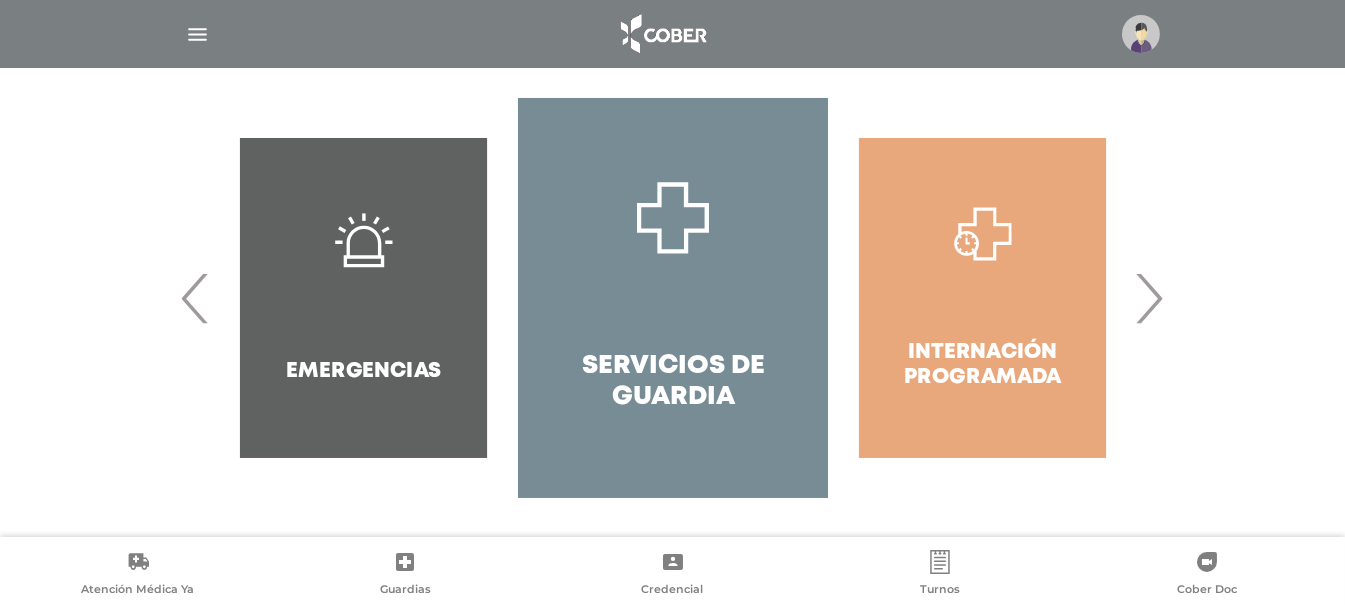 click on "›" at bounding box center (1149, 298) 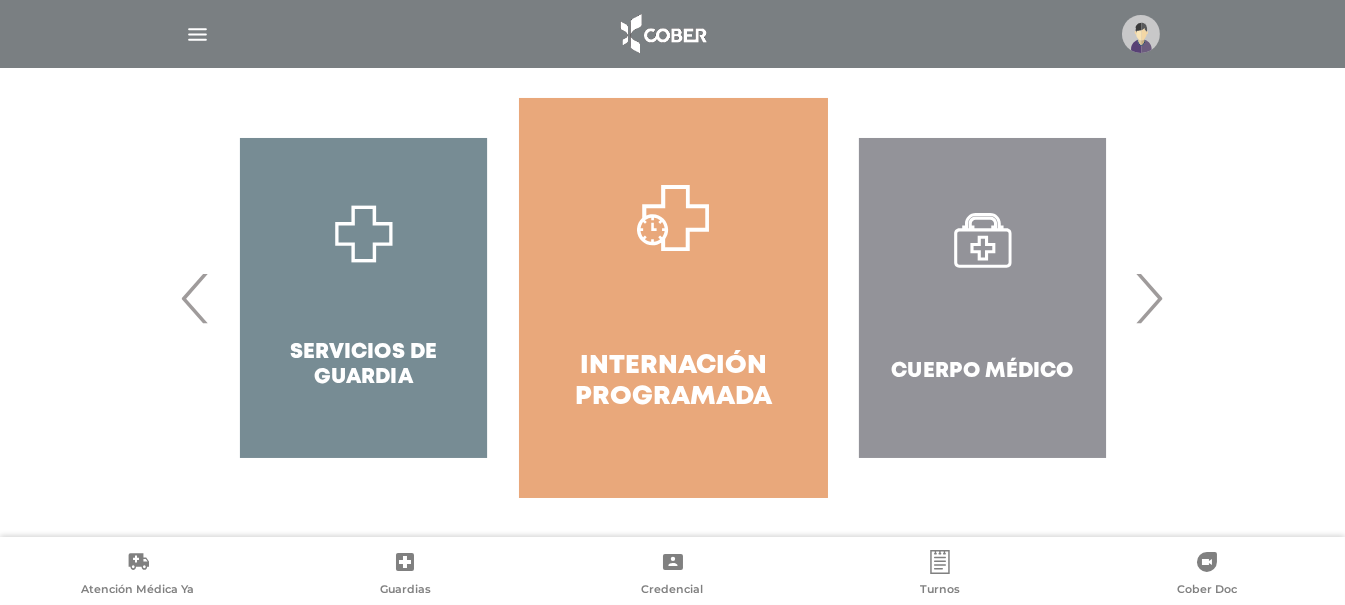 click on "Internación Programada" at bounding box center [673, 298] 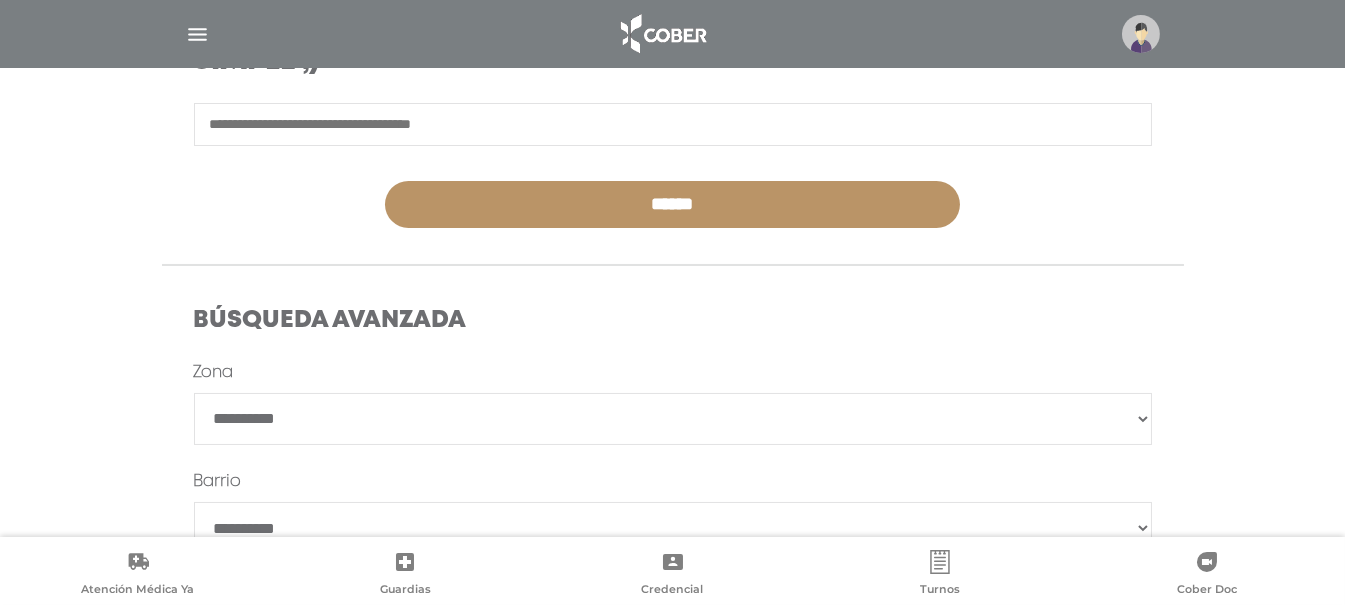 scroll, scrollTop: 400, scrollLeft: 0, axis: vertical 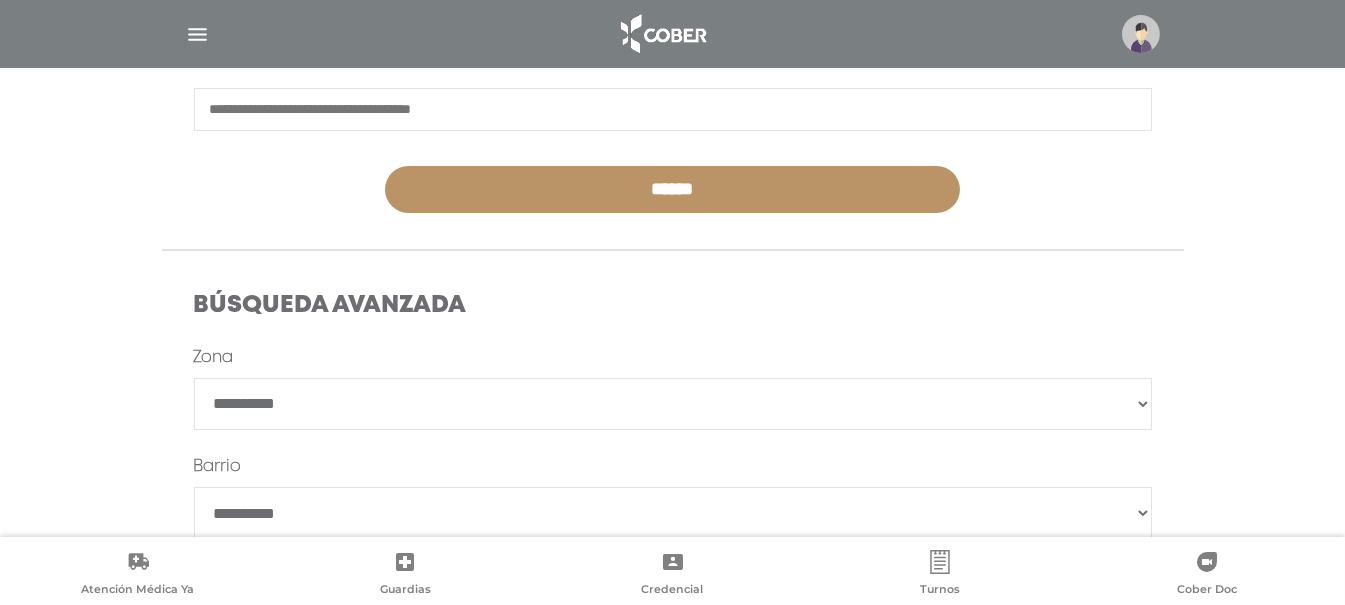 click on "**********" at bounding box center (673, 404) 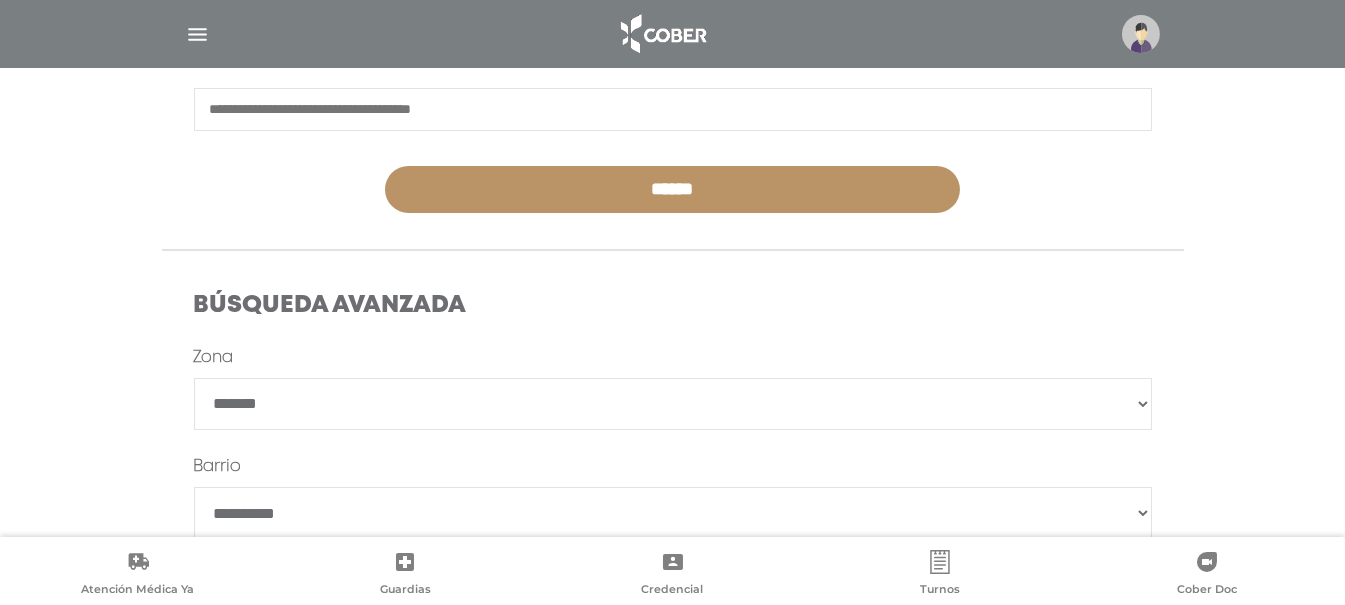 click on "**********" at bounding box center (673, 404) 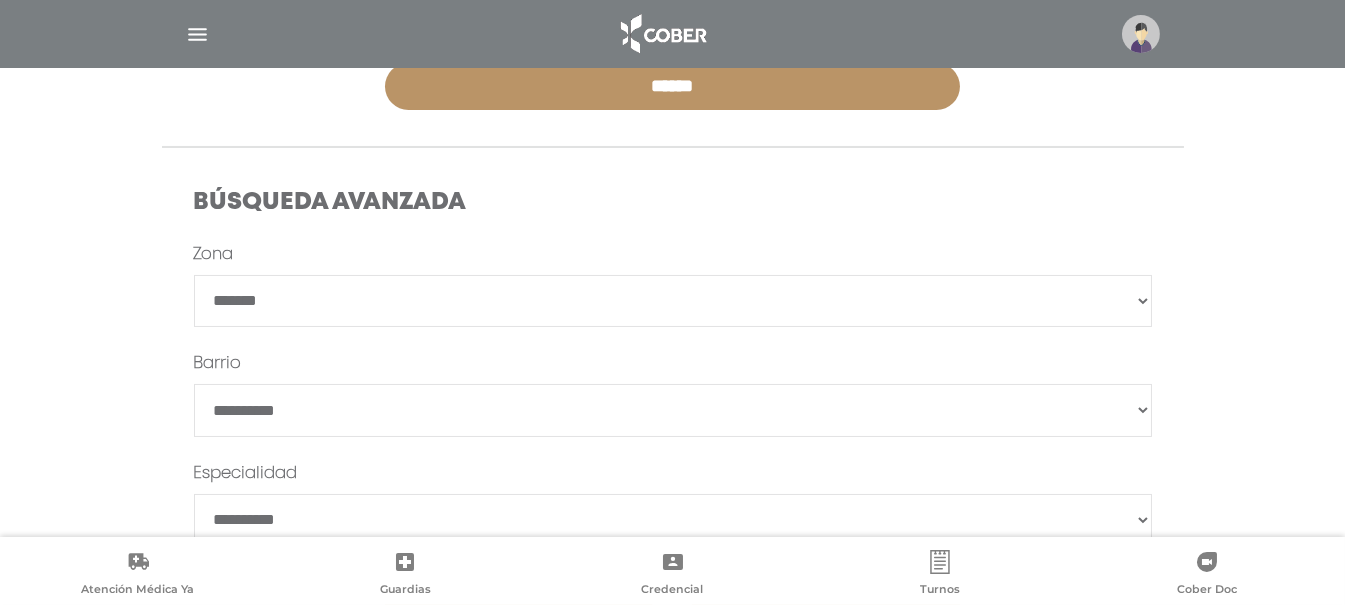 scroll, scrollTop: 644, scrollLeft: 0, axis: vertical 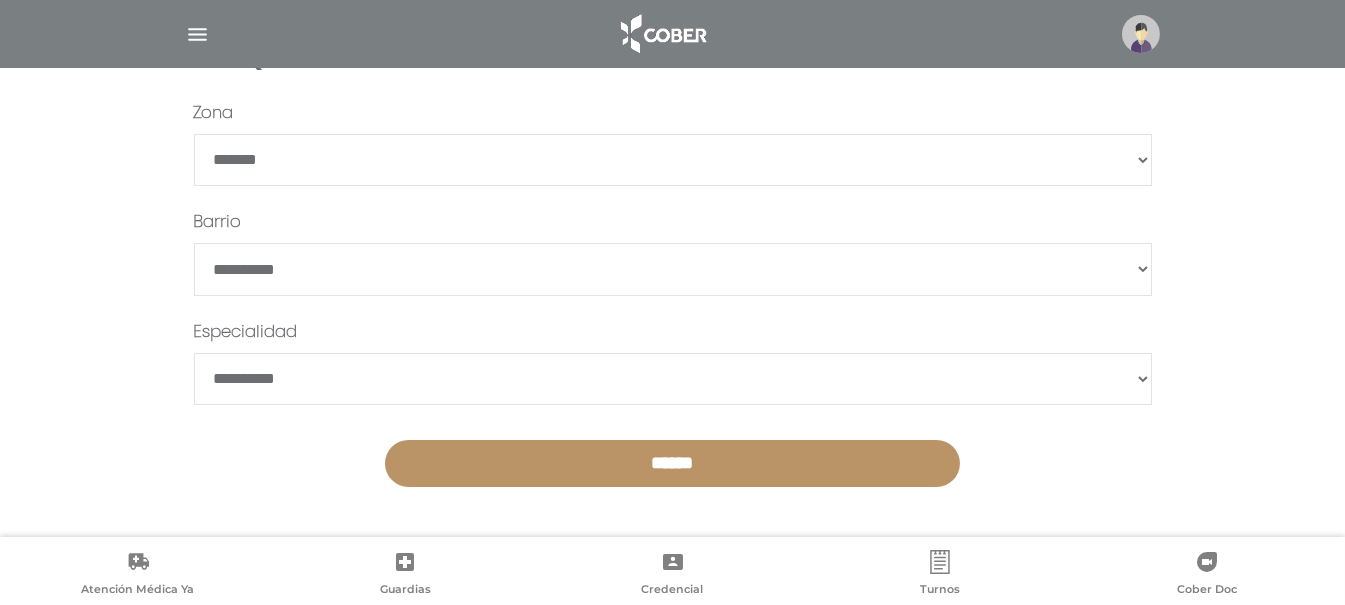 click on "******" at bounding box center (672, 463) 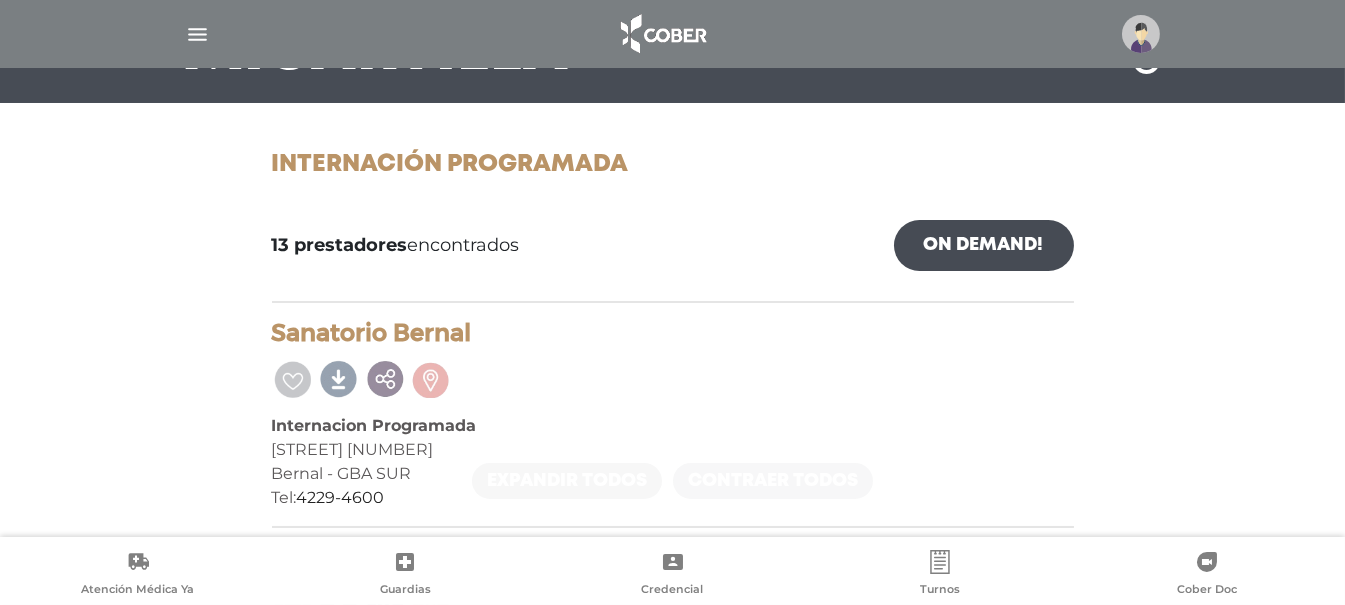 scroll, scrollTop: 266, scrollLeft: 0, axis: vertical 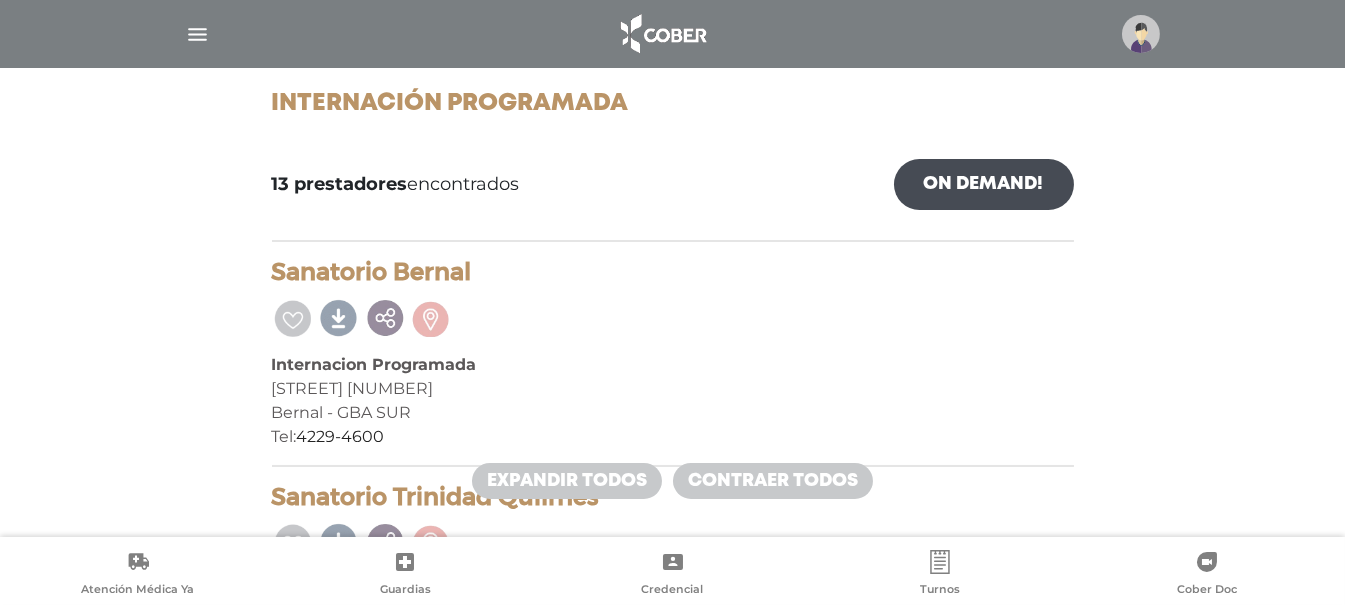 click on "On Demand!" at bounding box center [984, 184] 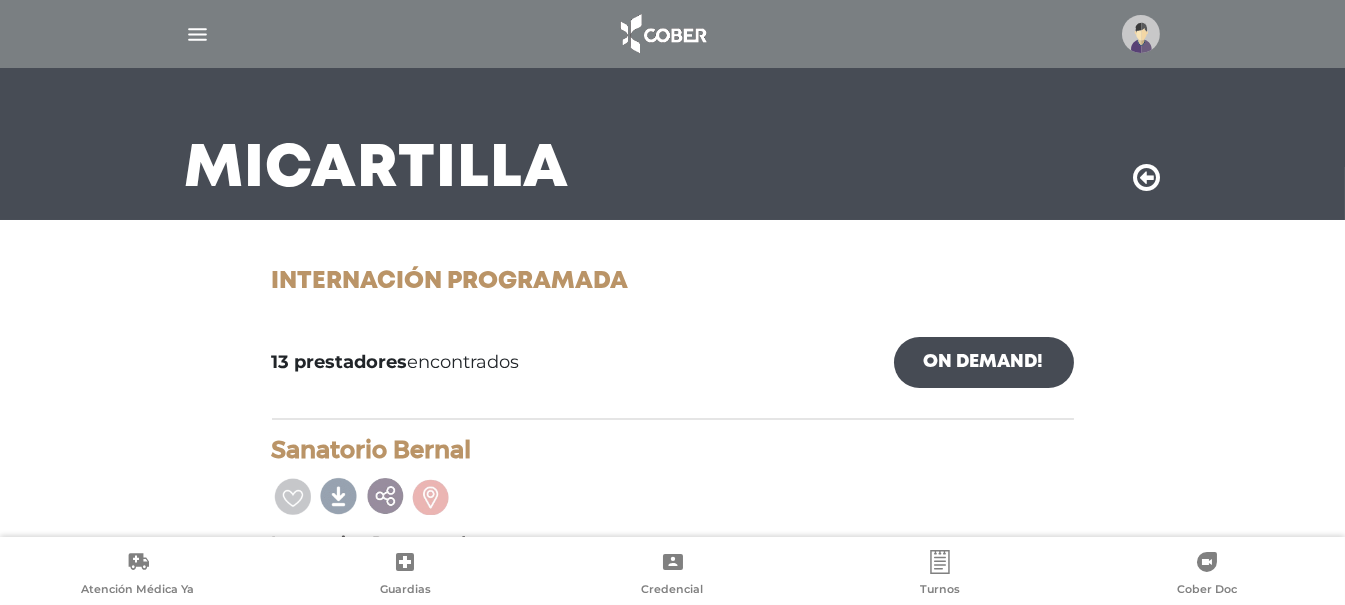 scroll, scrollTop: 133, scrollLeft: 0, axis: vertical 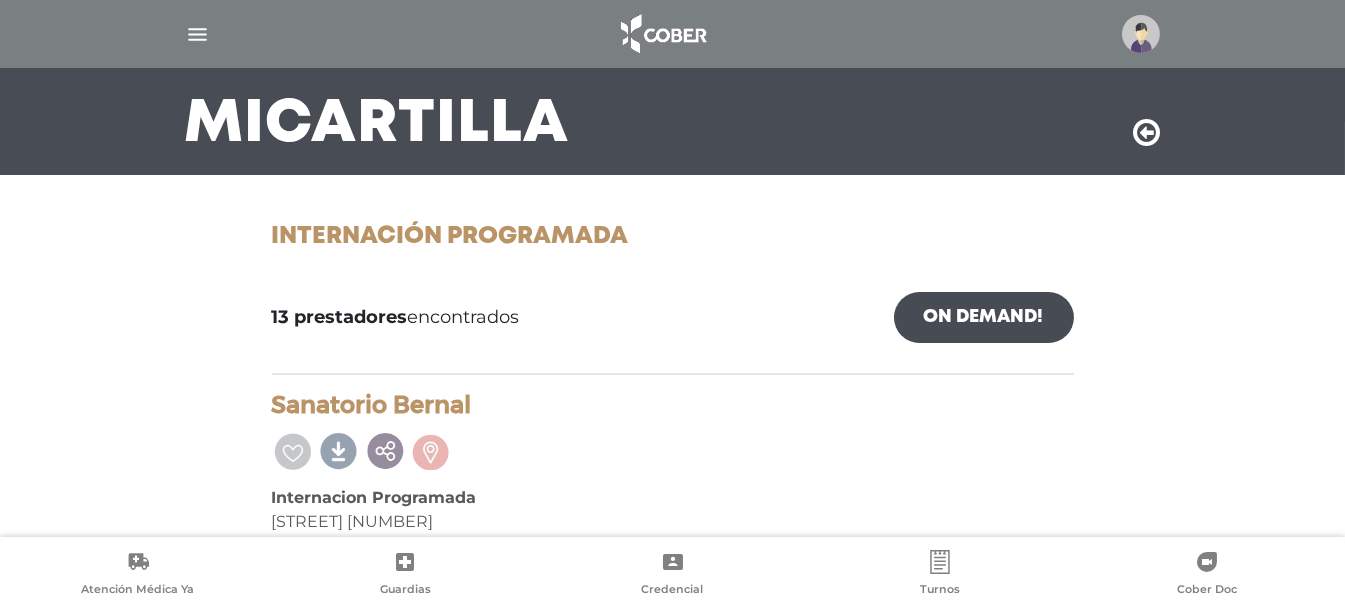click at bounding box center (1147, 133) 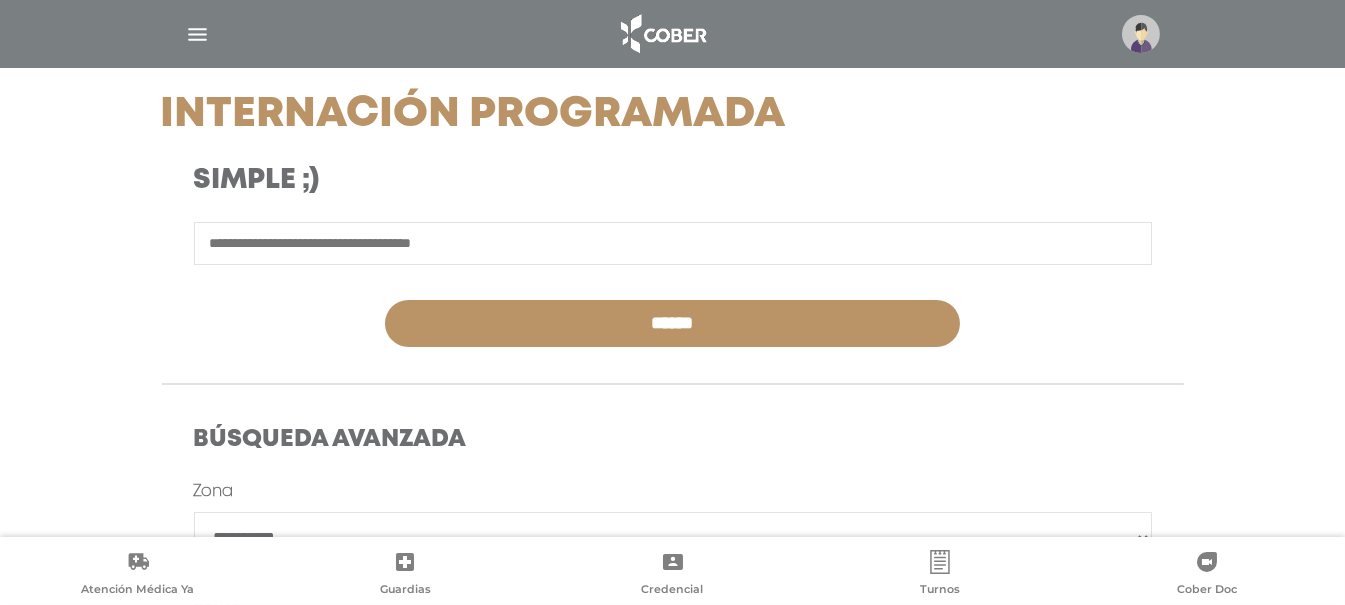 scroll, scrollTop: 400, scrollLeft: 0, axis: vertical 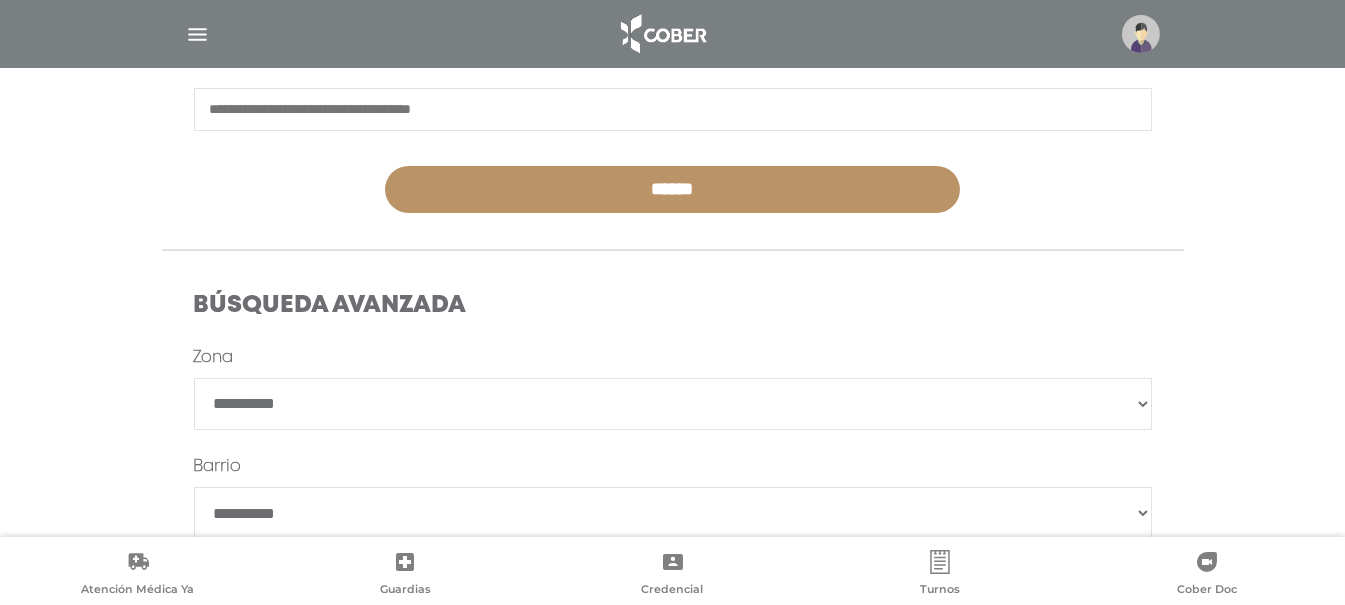 click on "**********" at bounding box center [673, 513] 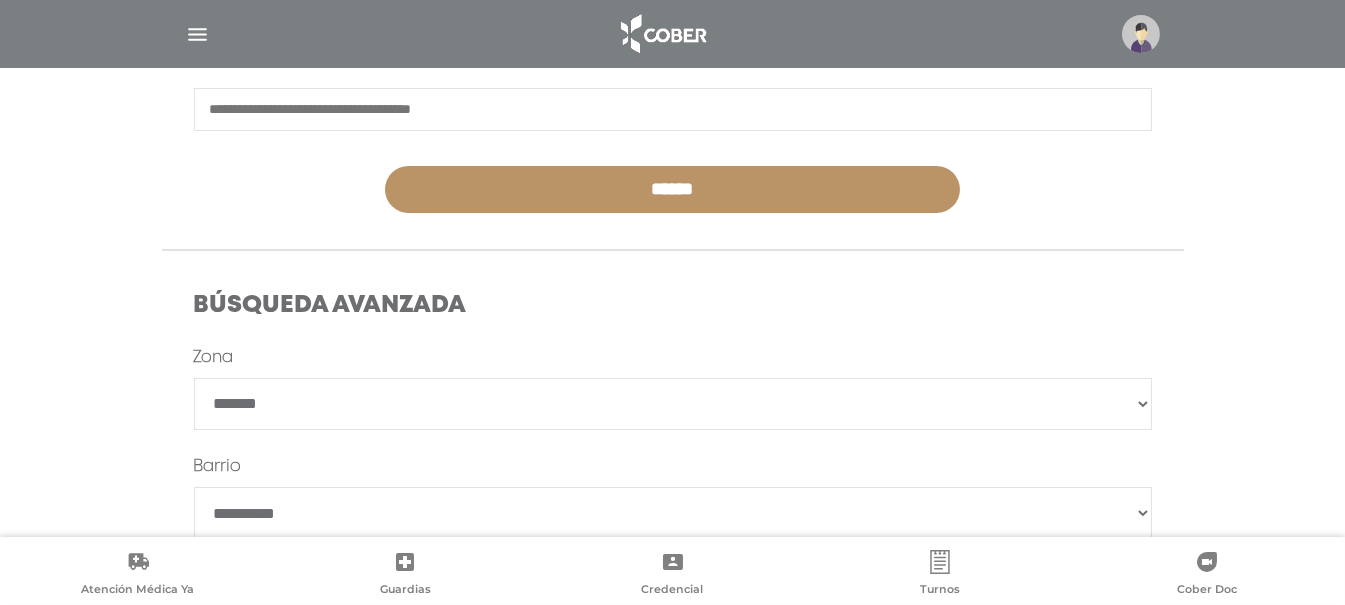 click on "**********" at bounding box center [673, 404] 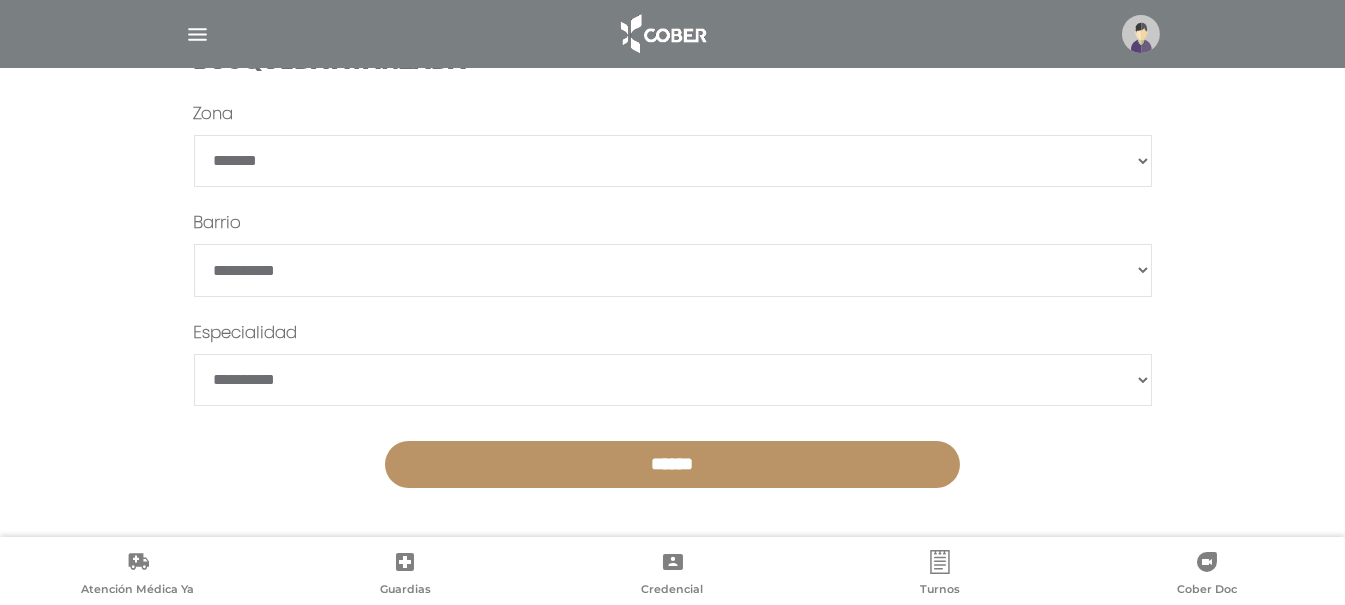 scroll, scrollTop: 644, scrollLeft: 0, axis: vertical 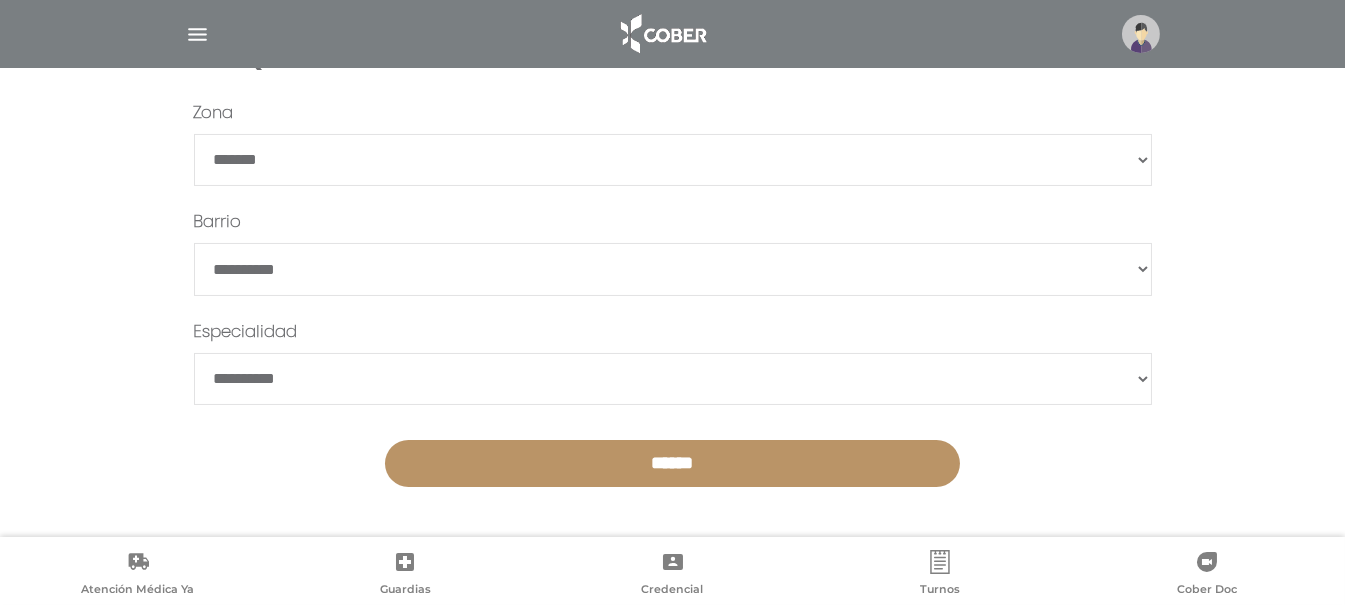 click on "******" at bounding box center [672, 463] 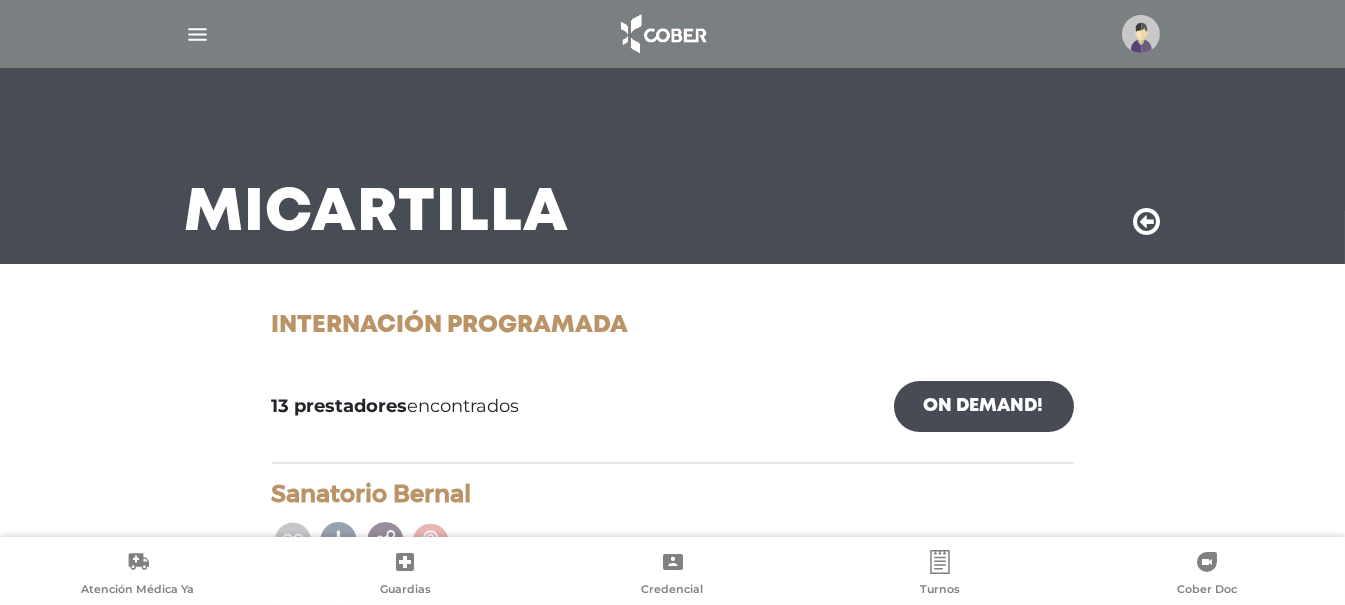 scroll, scrollTop: 0, scrollLeft: 0, axis: both 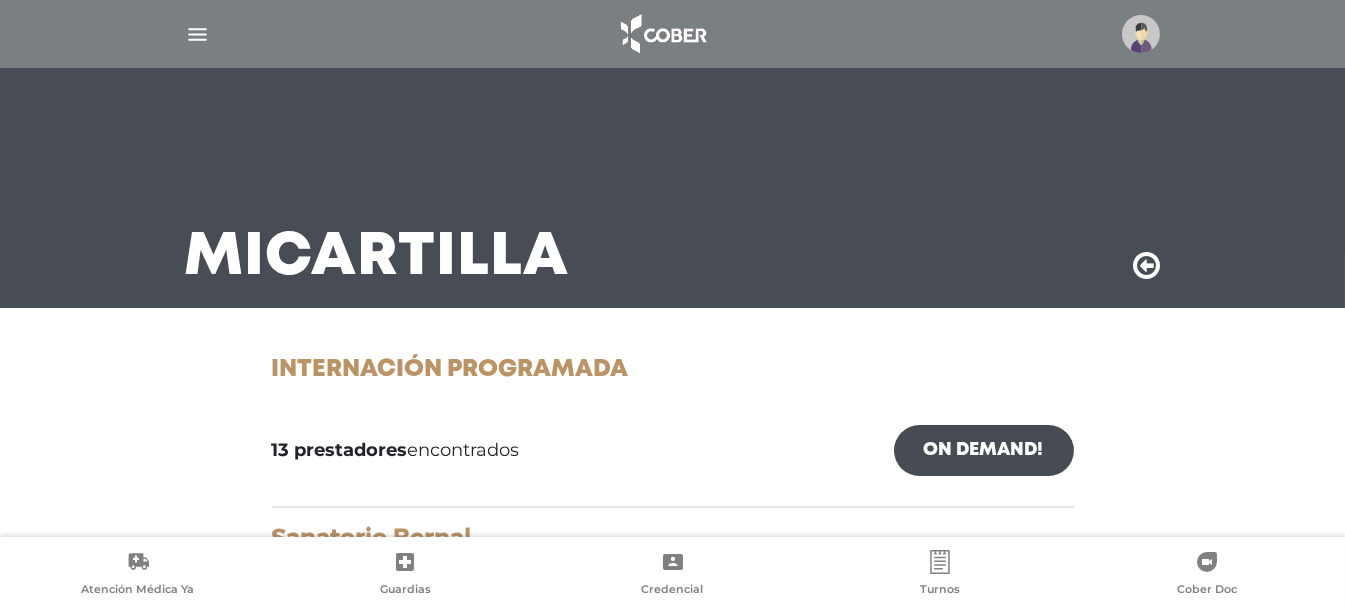 click at bounding box center (197, 34) 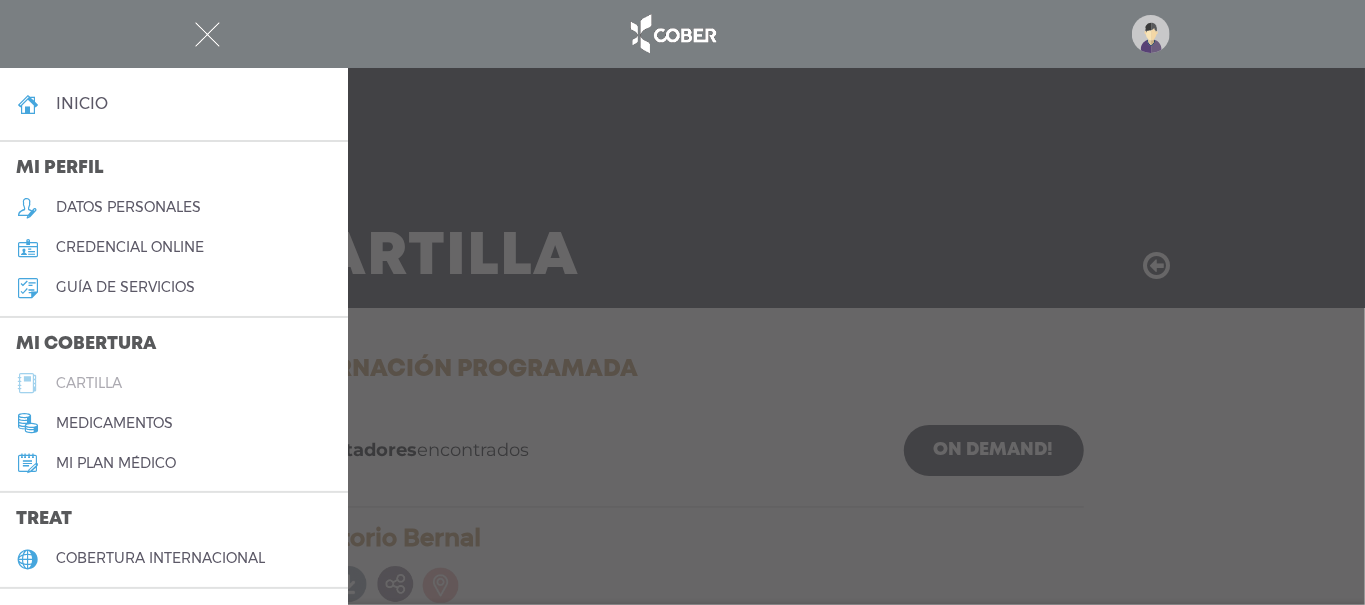 click on "cartilla" at bounding box center [174, 383] 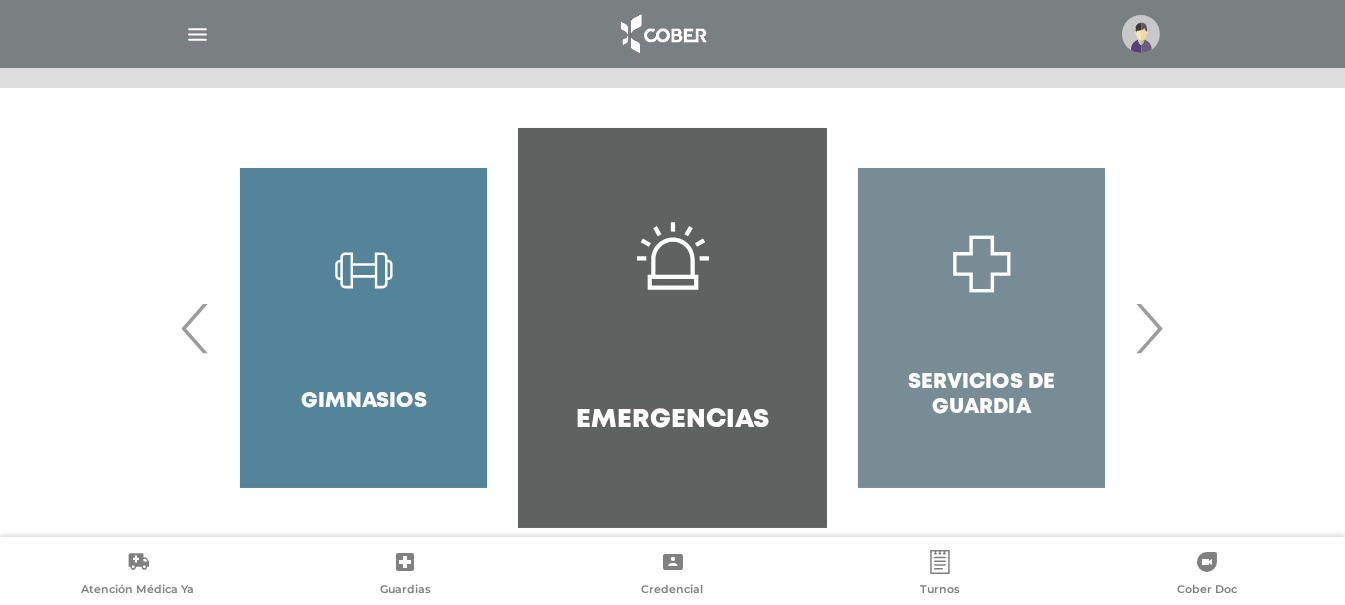 scroll, scrollTop: 421, scrollLeft: 0, axis: vertical 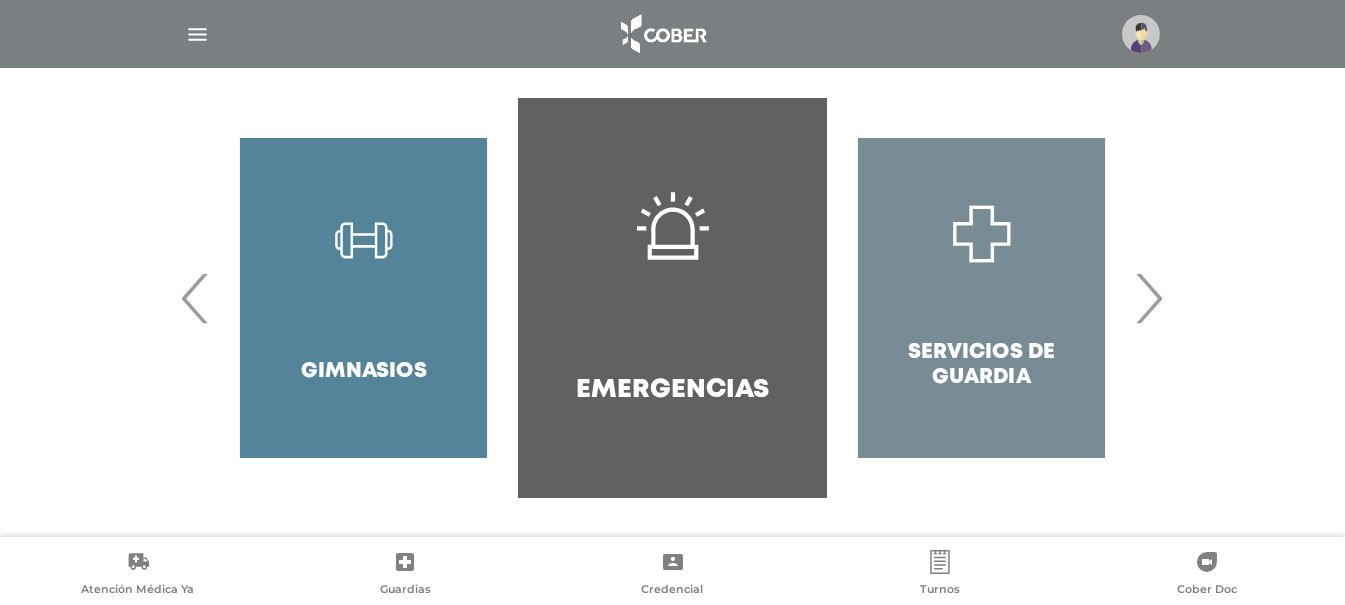 click on "›" at bounding box center [1149, 298] 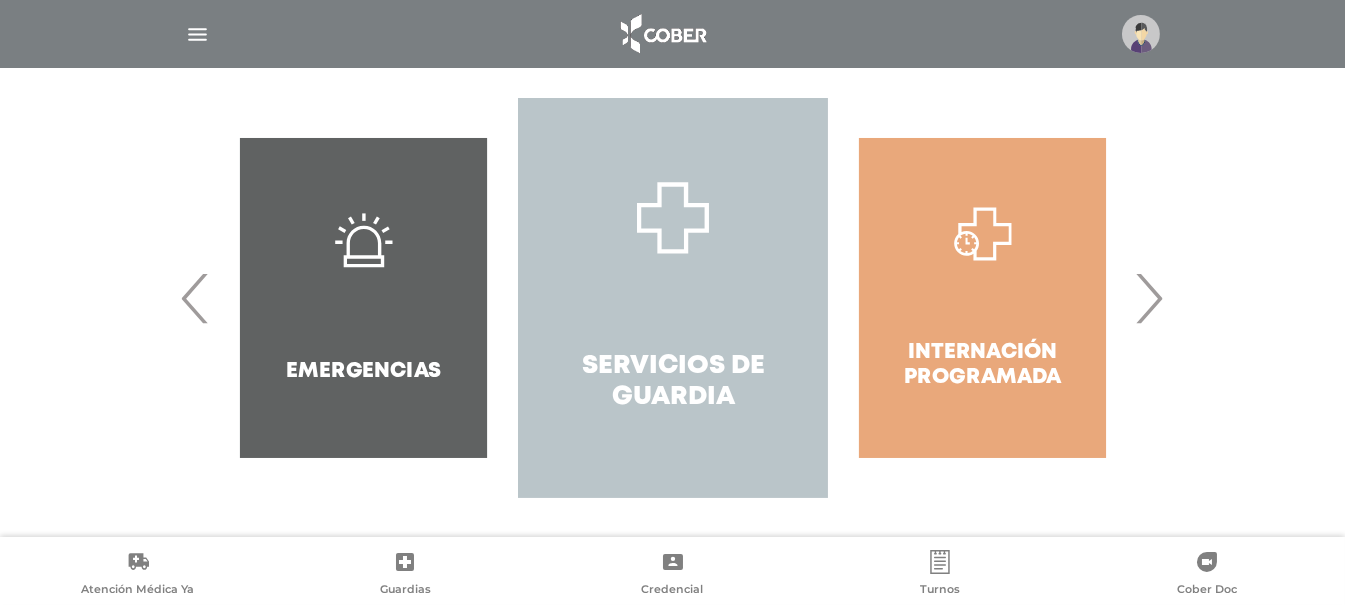 click on "Servicios de Guardia" at bounding box center (672, 298) 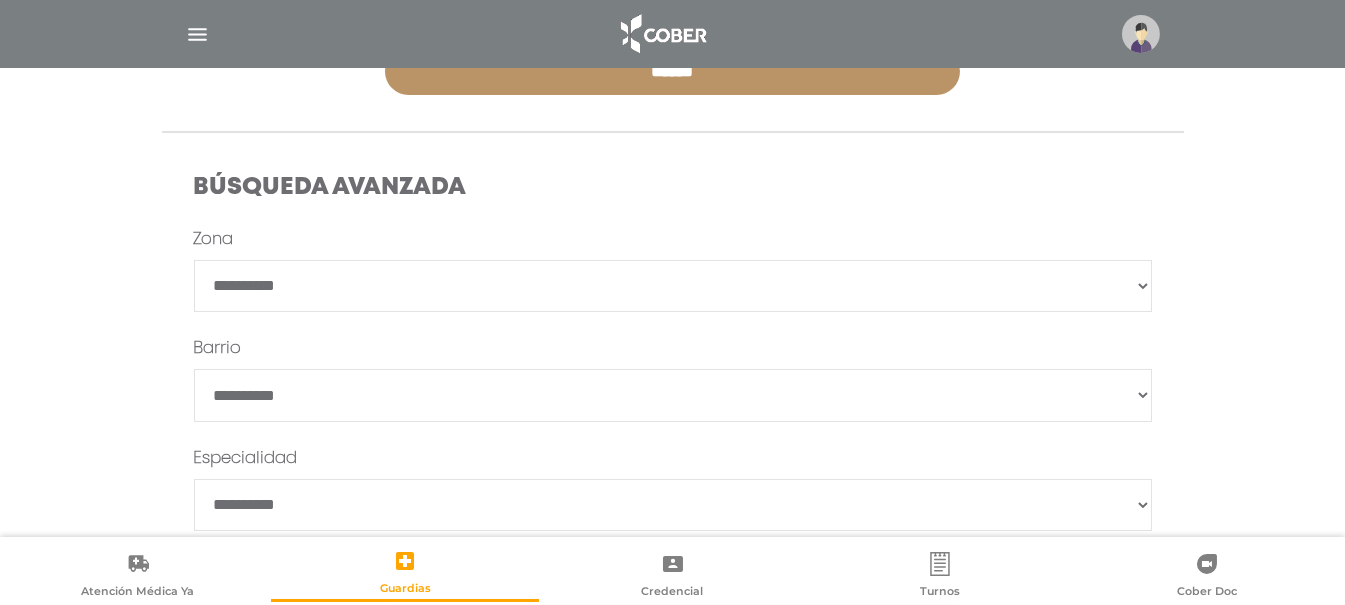 scroll, scrollTop: 533, scrollLeft: 0, axis: vertical 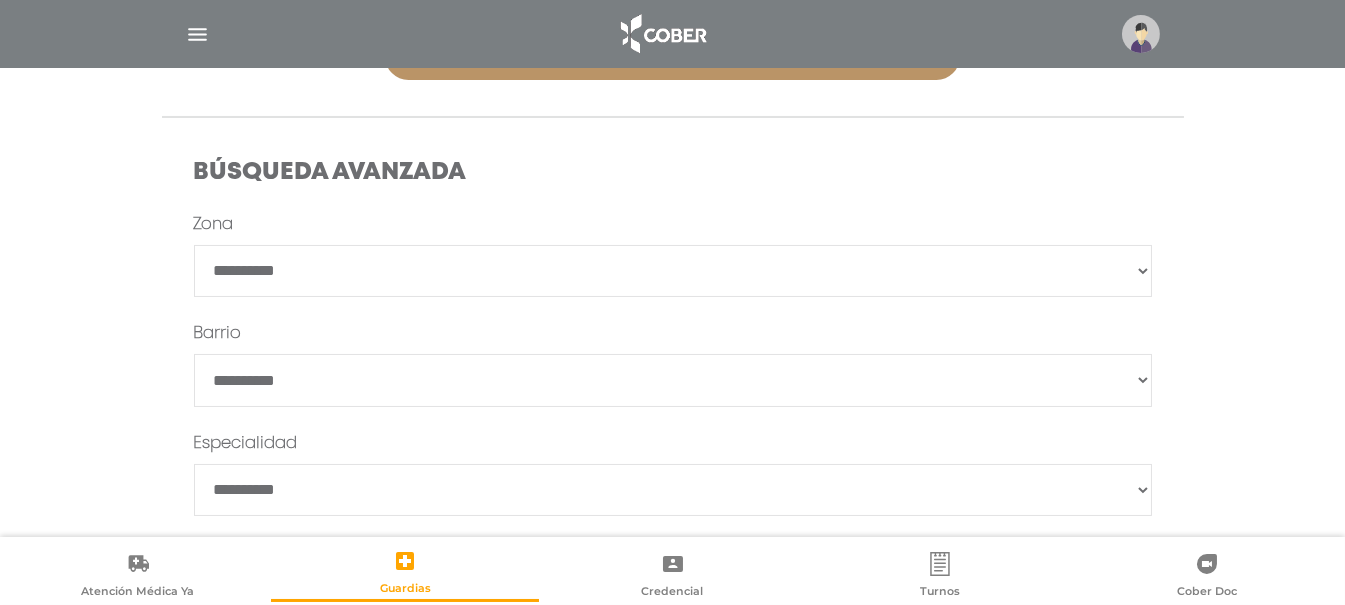 click on "**********" at bounding box center (673, 271) 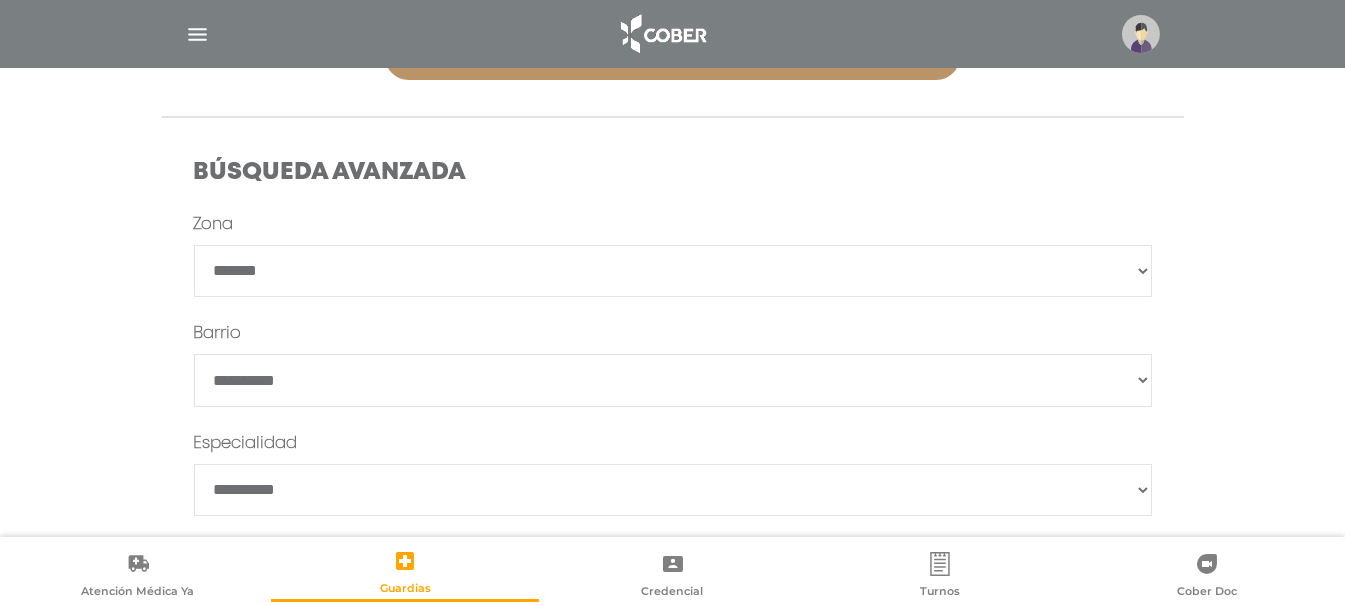 click on "**********" at bounding box center (673, 271) 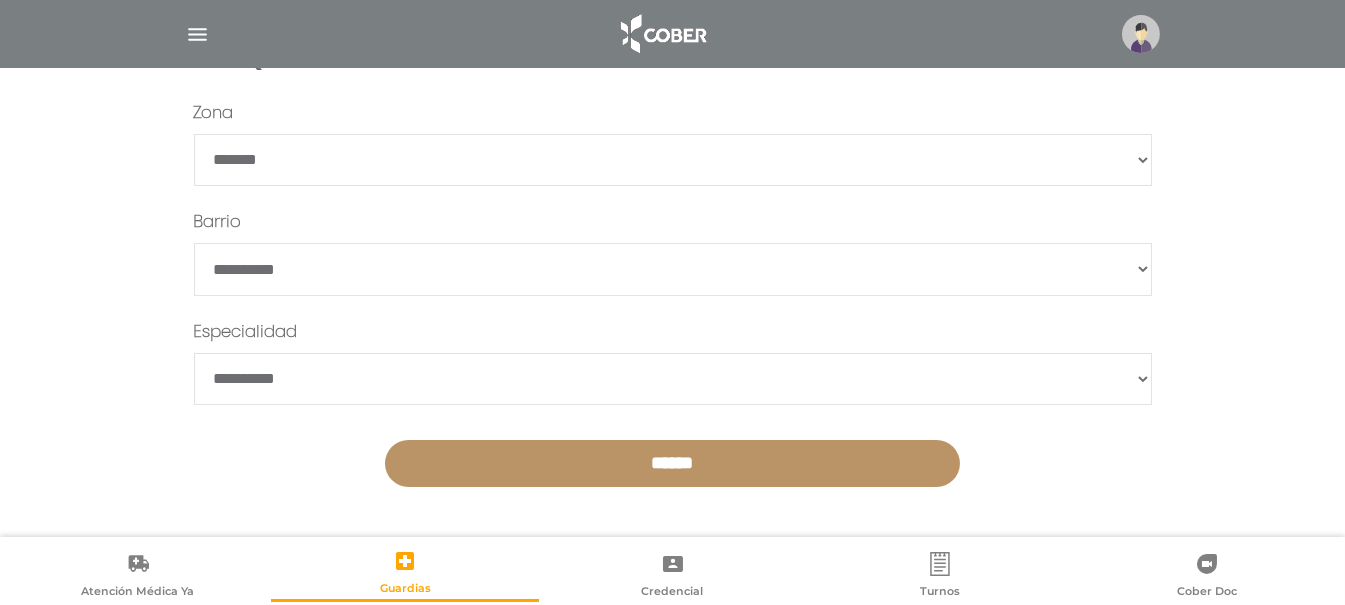 click on "******" at bounding box center (672, 463) 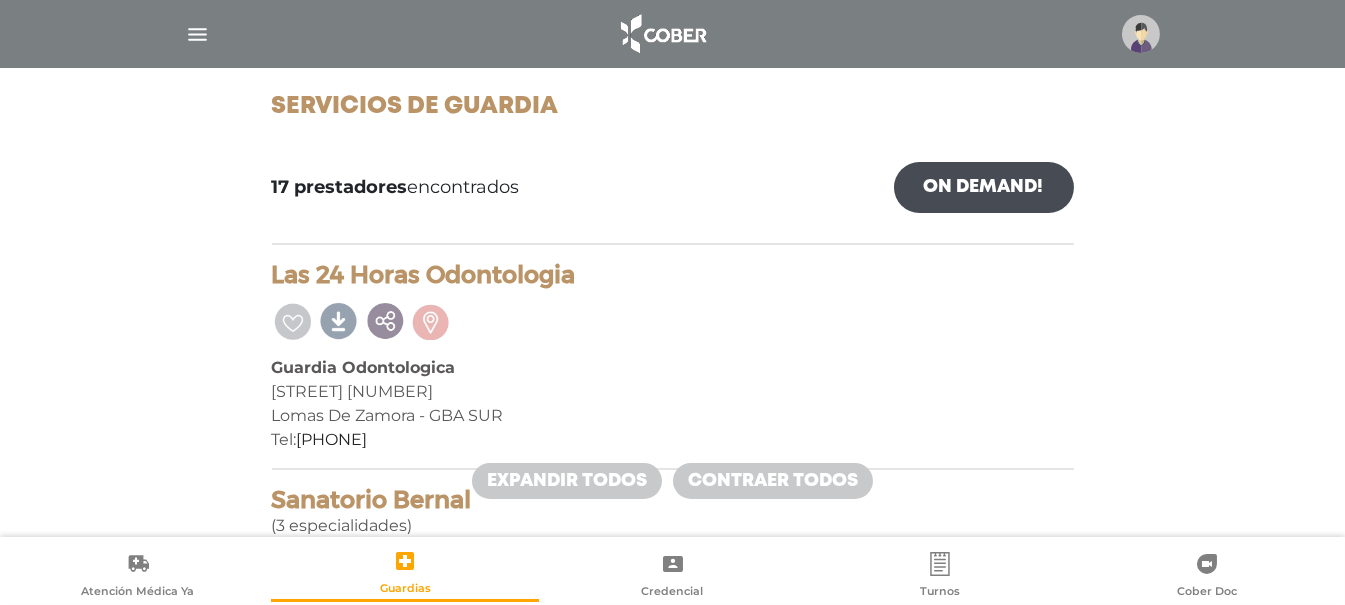 scroll, scrollTop: 0, scrollLeft: 0, axis: both 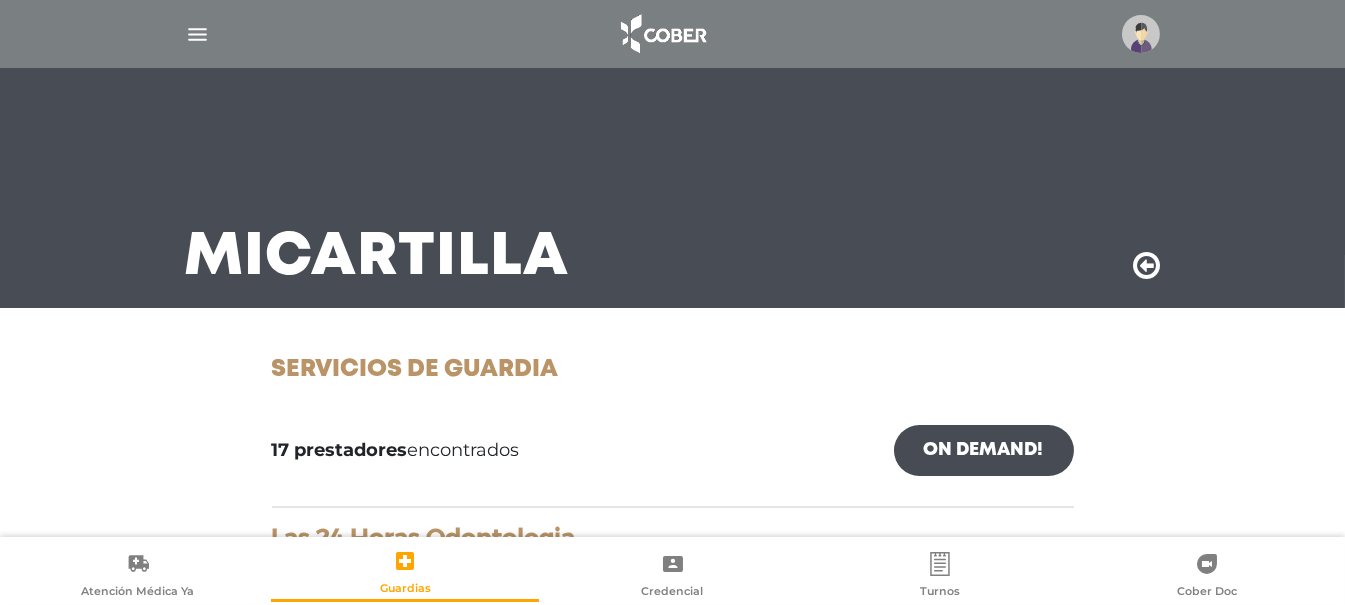 click on "On Demand!" at bounding box center [984, 450] 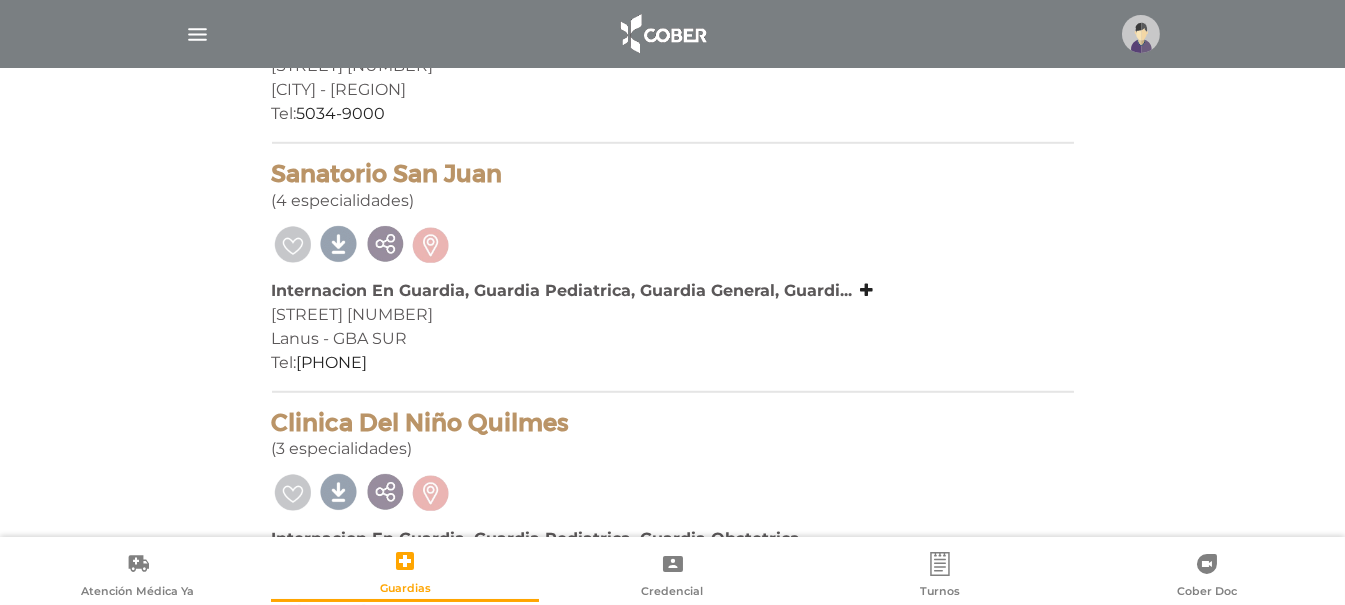 scroll, scrollTop: 4102, scrollLeft: 0, axis: vertical 